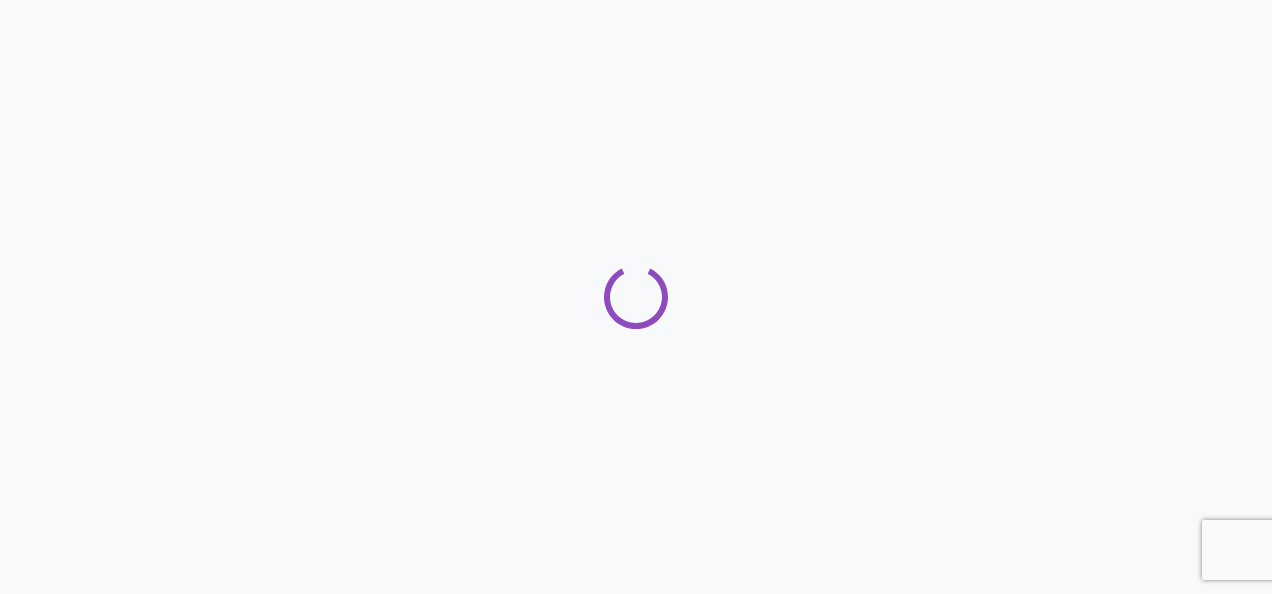 scroll, scrollTop: 0, scrollLeft: 0, axis: both 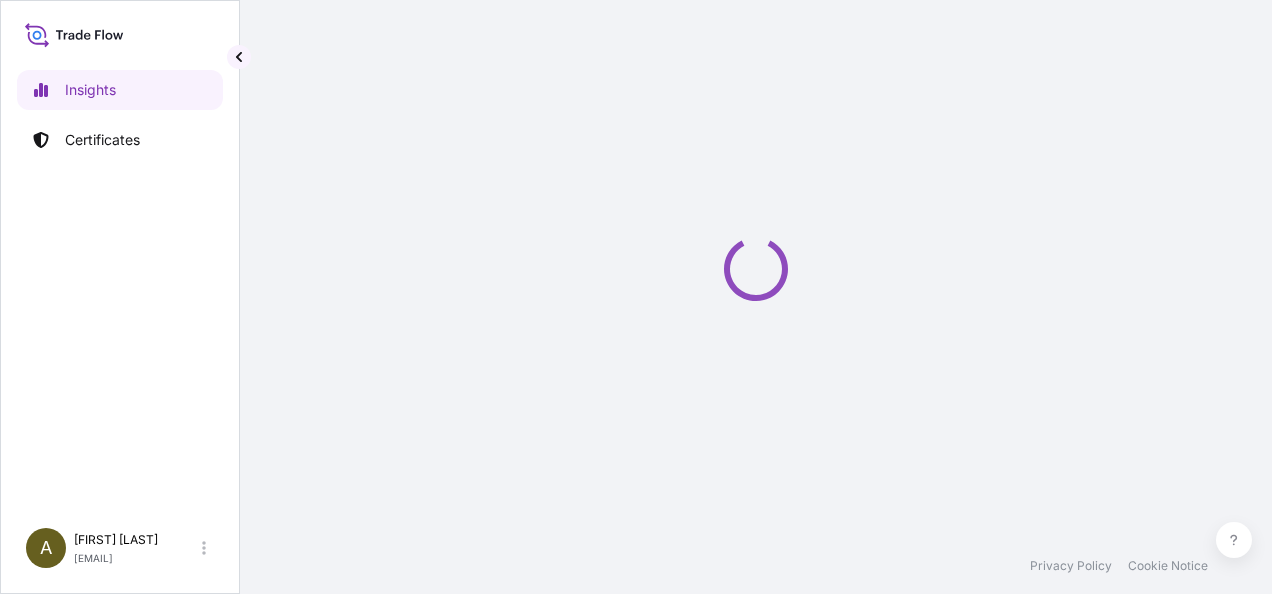 select on "2025" 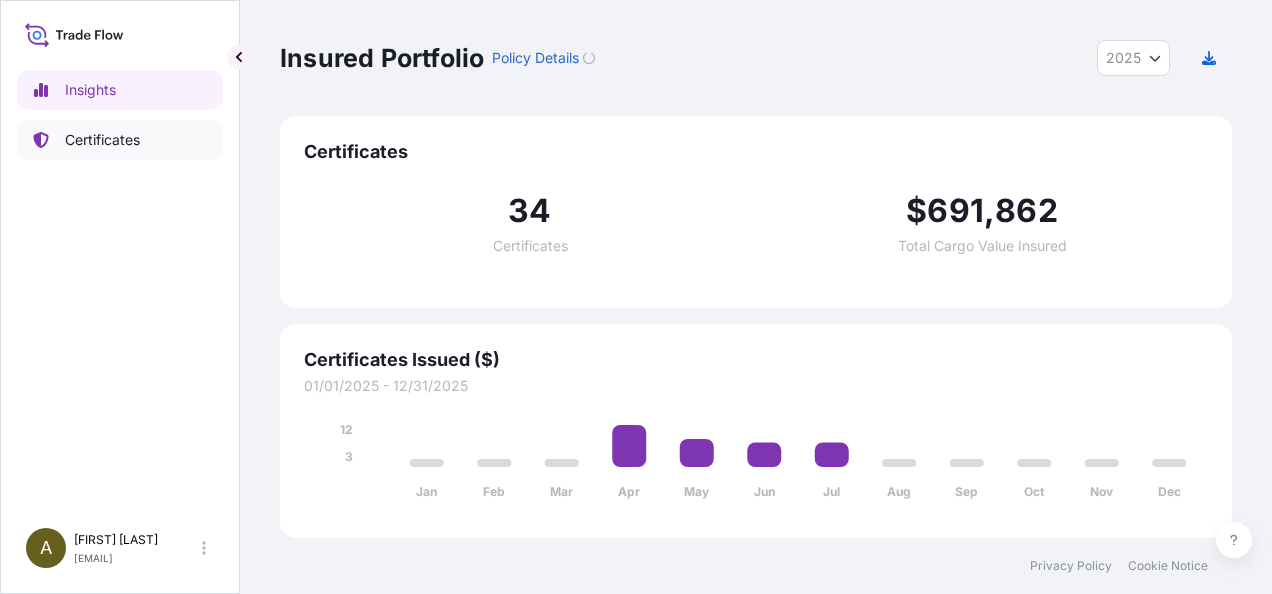click on "Certificates" at bounding box center [102, 140] 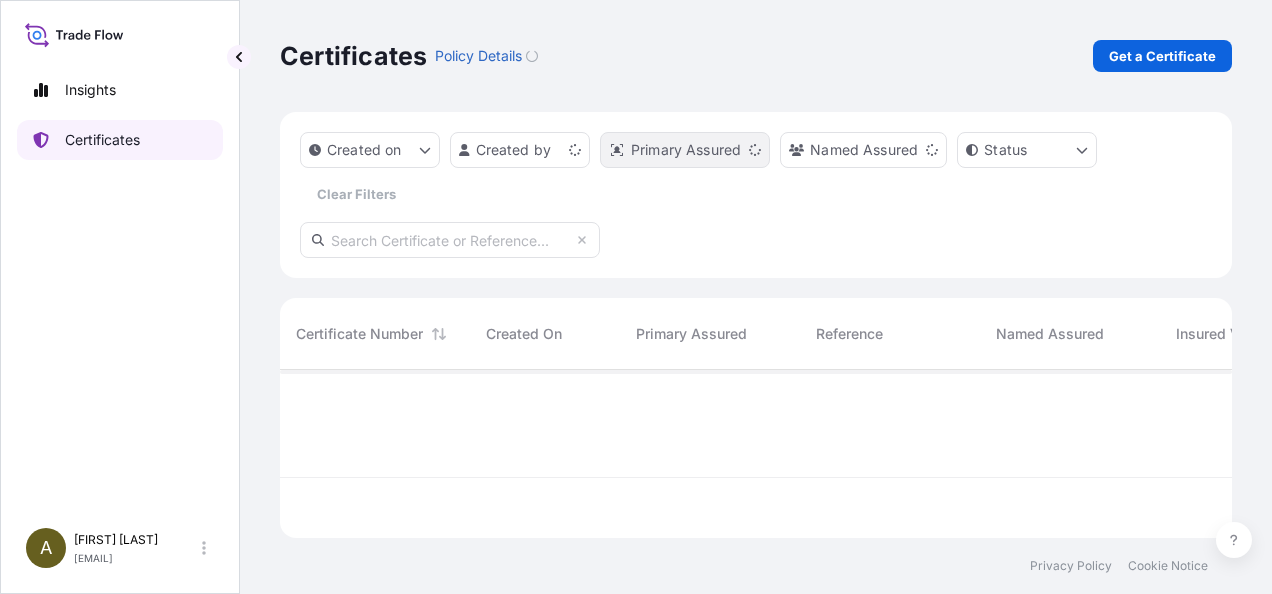 scroll, scrollTop: 16, scrollLeft: 16, axis: both 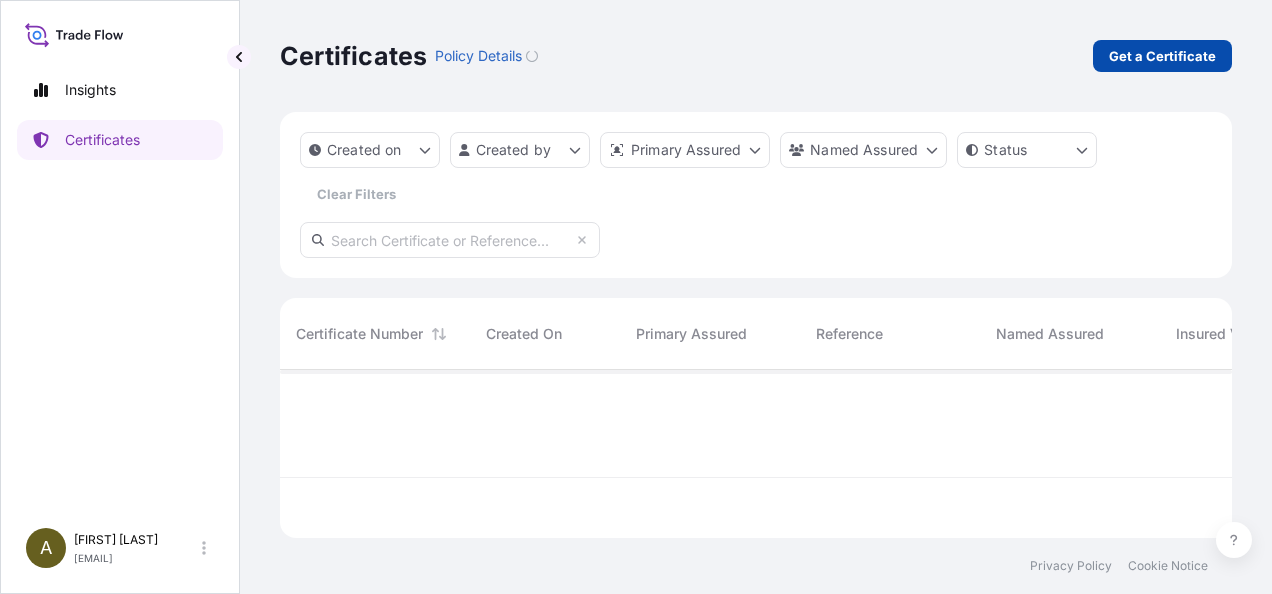 click on "Get a Certificate" at bounding box center [1162, 56] 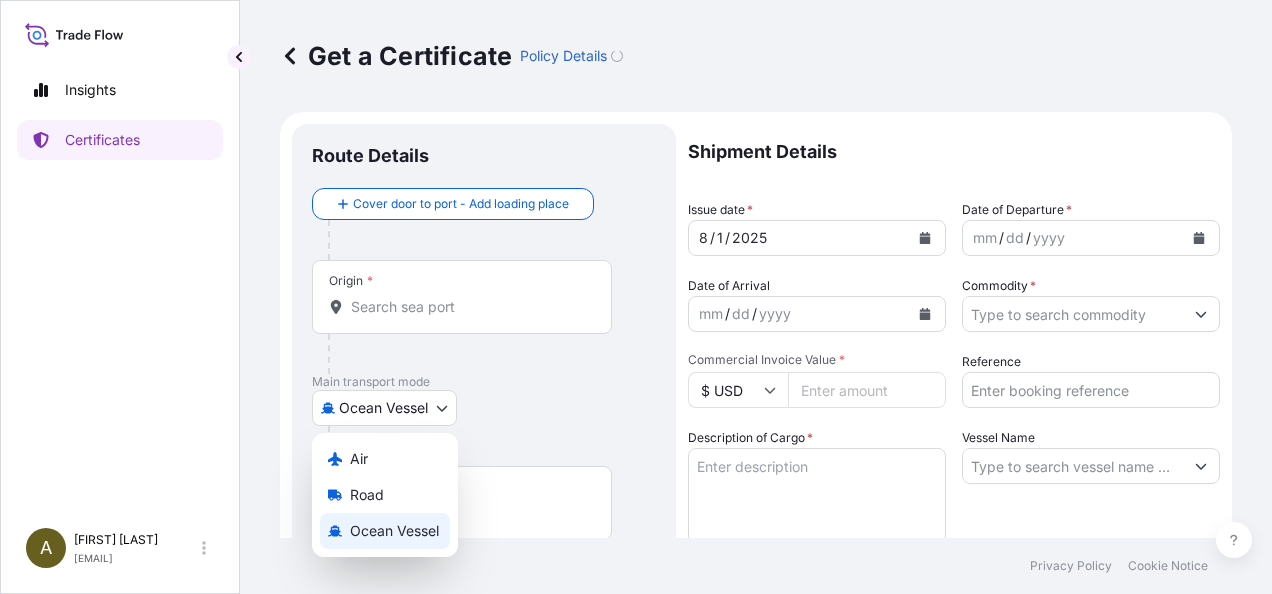 click on "Insights Certificates A [FIRST] [LAST] [EMAIL] Get a Certificate Policy Details Route Details   Cover door to port - Add loading place Place of loading Road / Inland Road / Inland Origin * Main transport mode Ocean Vessel Air Road Ocean Vessel Destination * Cover port to door - Add place of discharge Road / Inland Road / Inland Place of Discharge Shipment Details Issue date * [DATE] Date of Departure * mm / dd / yyyy Date of Arrival mm / dd / yyyy Commodity * Packing Category Commercial Invoice Value    * $ USD Reference Description of Cargo * Vessel Name Marks & Numbers Letter of Credit This shipment has a letter of credit Letter of credit * Letter of credit may not exceed 12000 characters Assured Details Primary Assured * Select a primary assured [COMPANY] [COMPANY] Named Assured Named Assured Address Create Certificate Privacy Policy Cookie Notice
0 Selected Date: [DATE] Air Road Ocean Vessel" at bounding box center [636, 297] 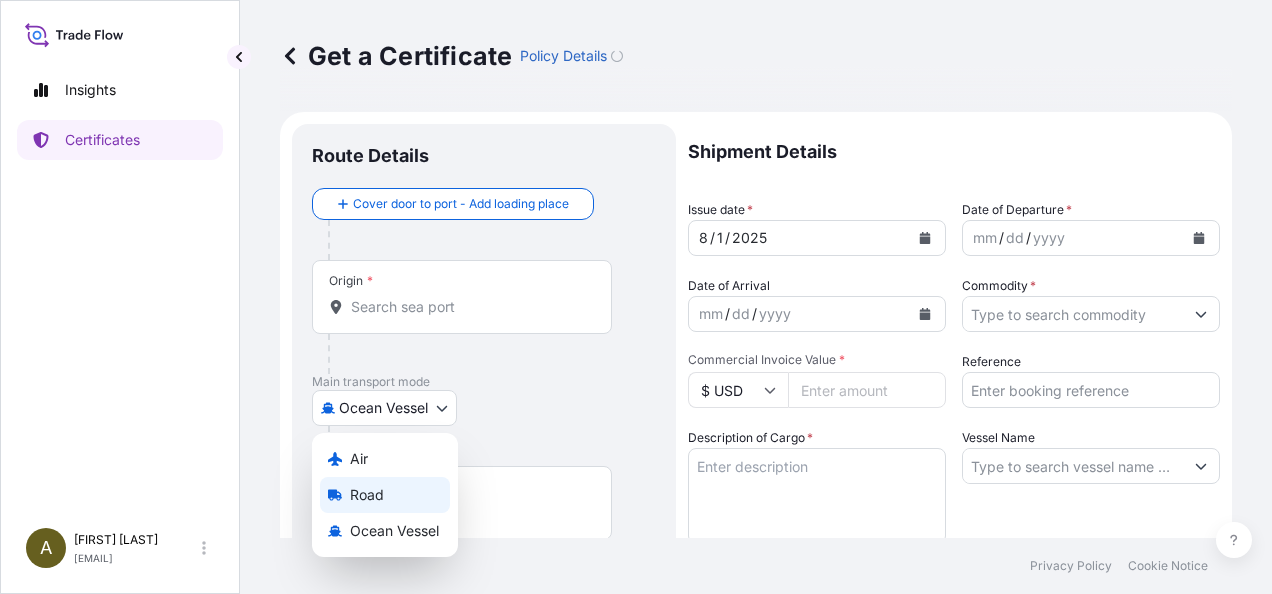 click on "Road" at bounding box center [367, 495] 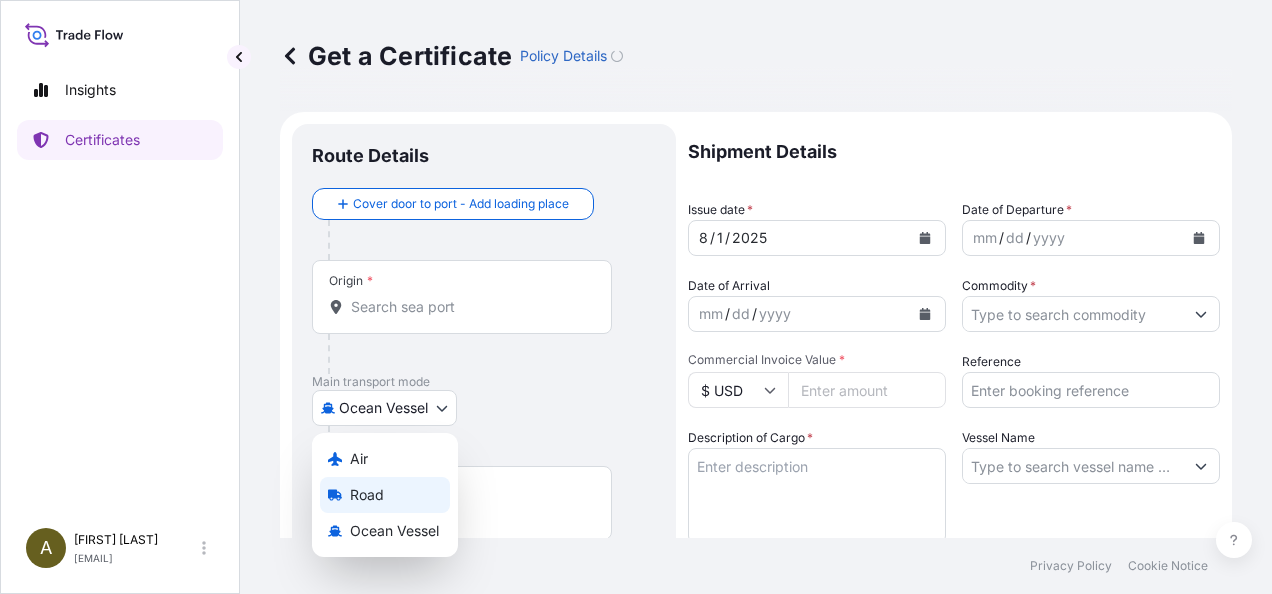 select on "Road" 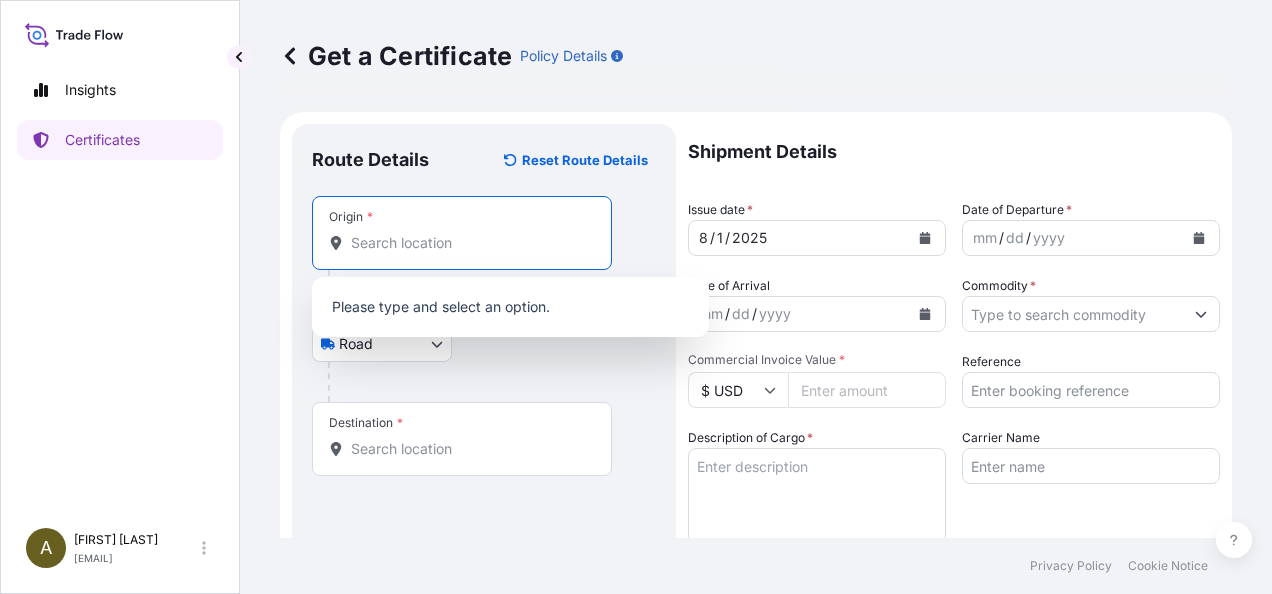 click on "Origin *" at bounding box center (469, 243) 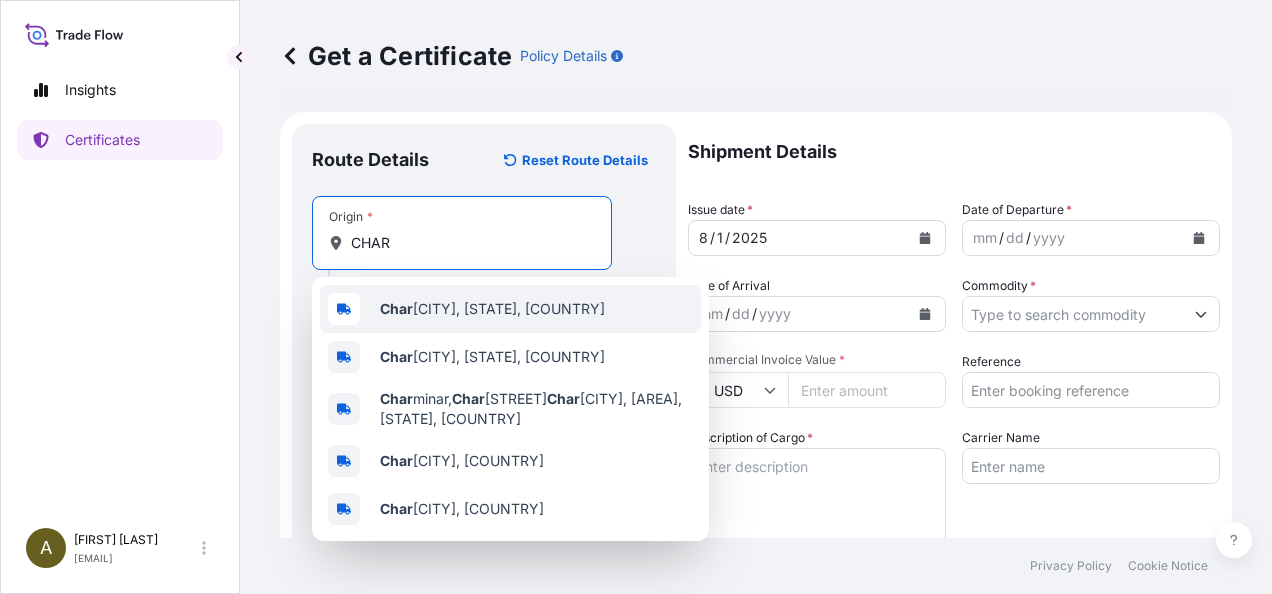 click on "[CITY], [STATE], [COUNTRY]" at bounding box center (492, 309) 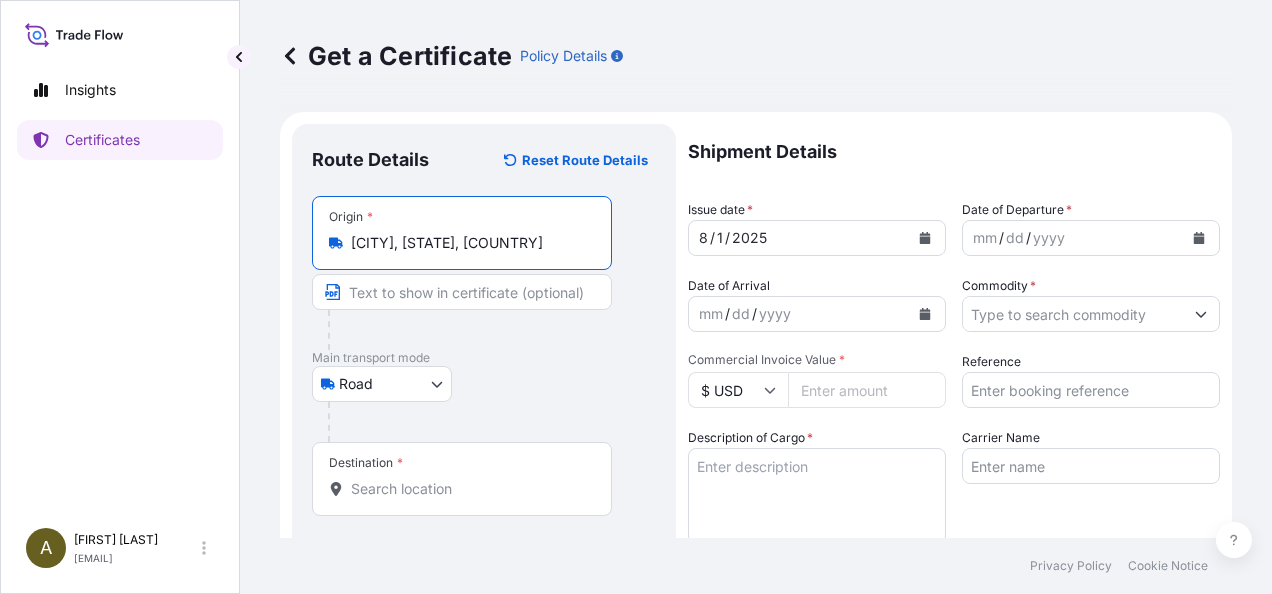 type on "[CITY], [STATE], [COUNTRY]" 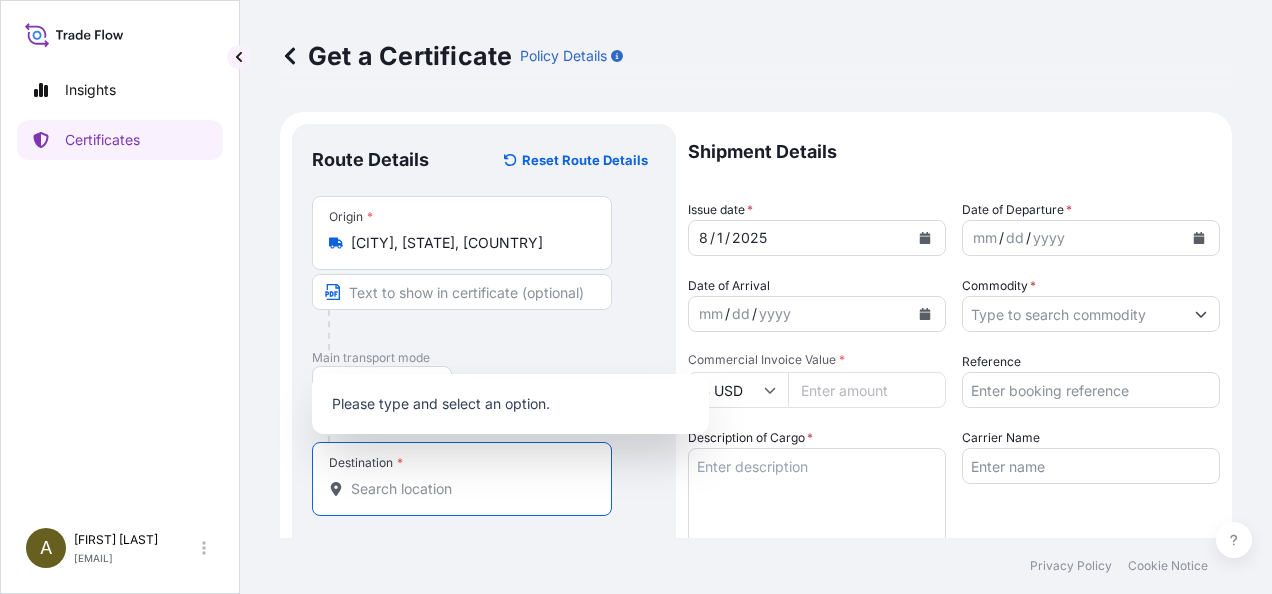 click on "Destination *" at bounding box center [469, 489] 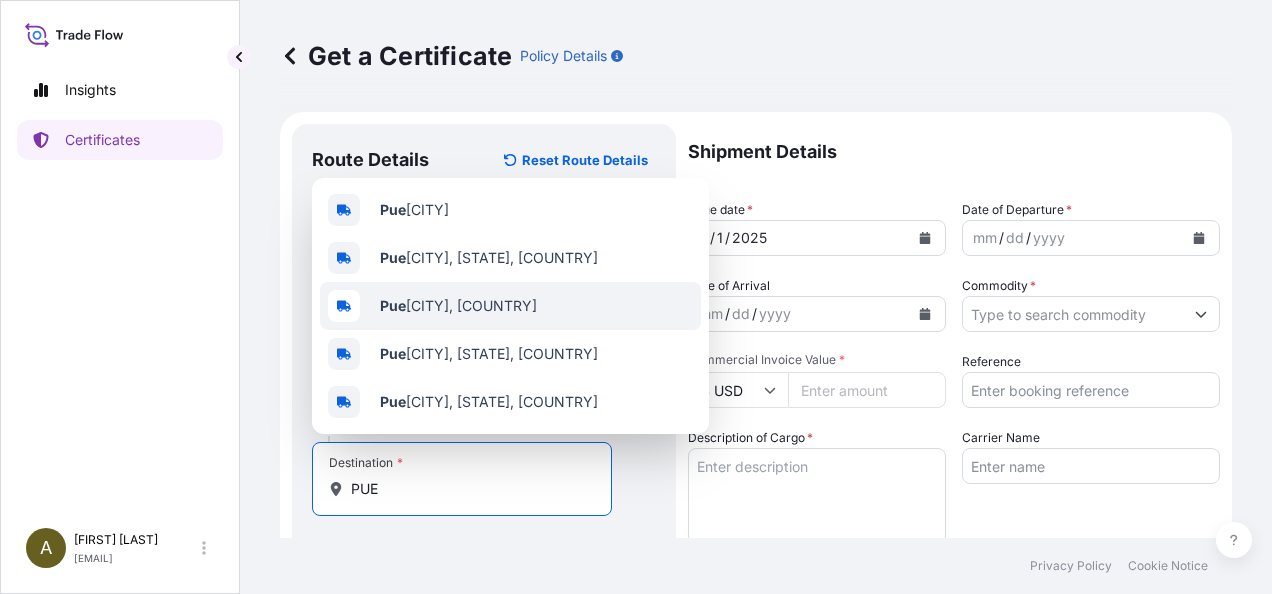 click on "[CITY], [COUNTRY]" at bounding box center (510, 306) 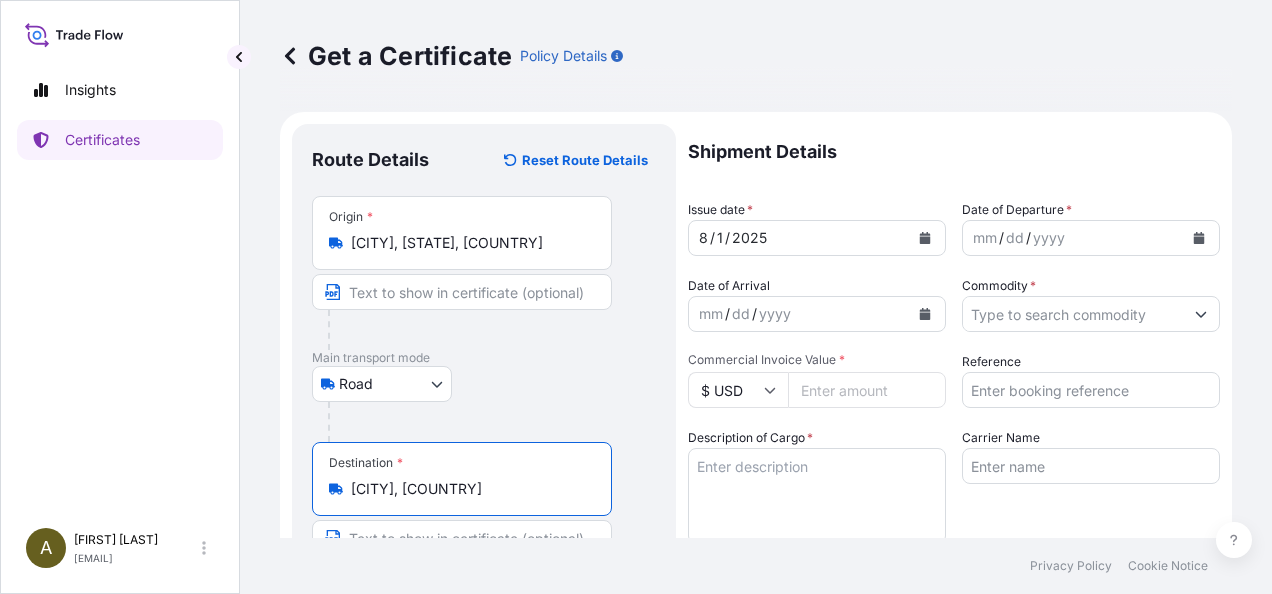 type on "[CITY], [COUNTRY]" 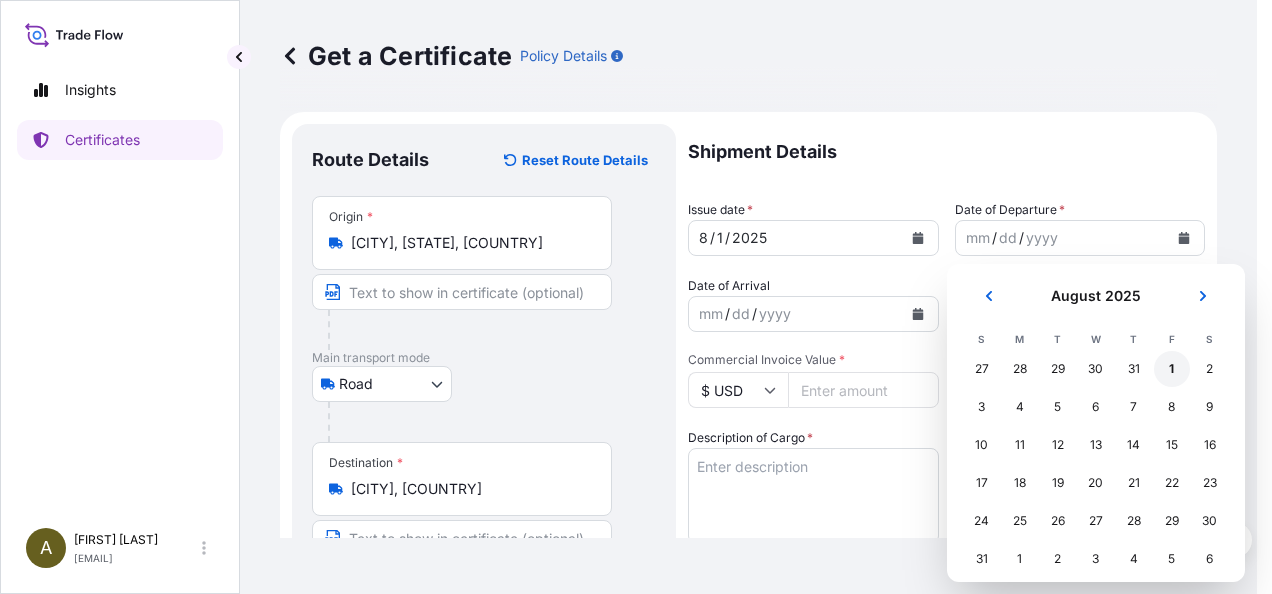 click on "1" at bounding box center [1172, 369] 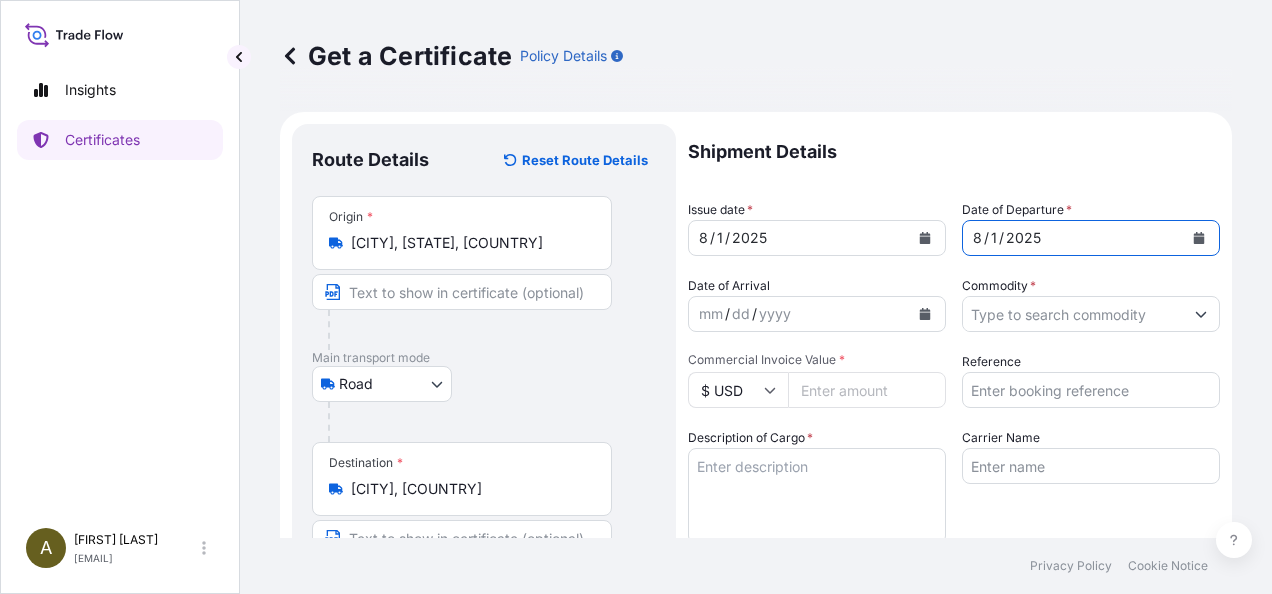 click on "Commodity *" at bounding box center (1073, 314) 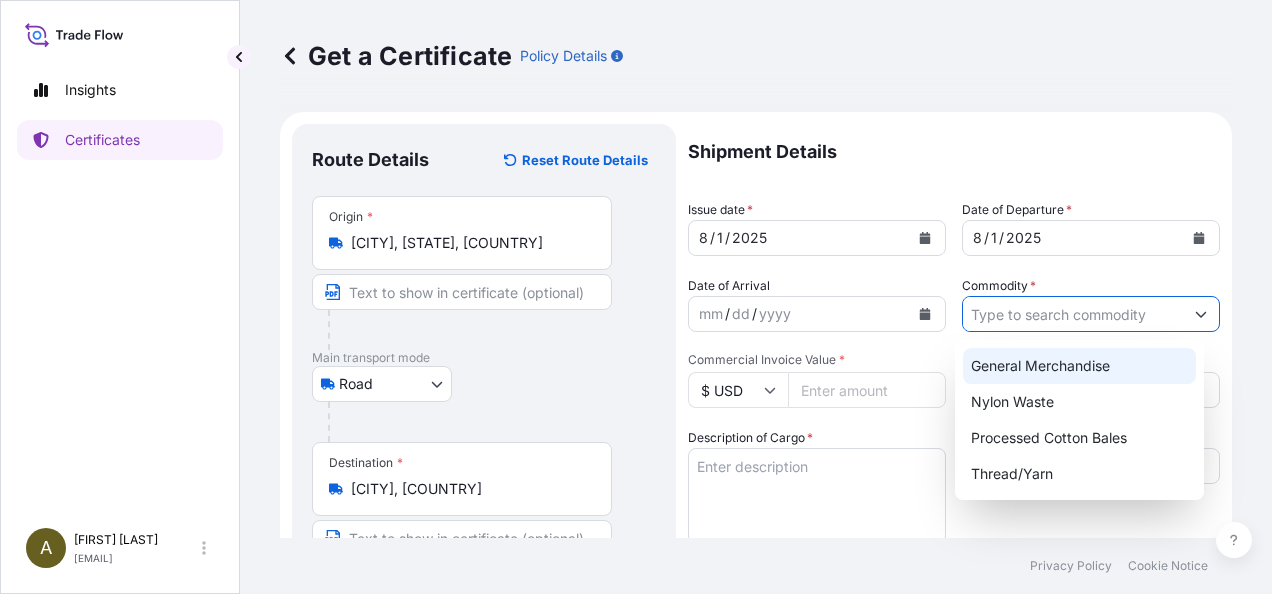 click on "General Merchandise" at bounding box center (1079, 366) 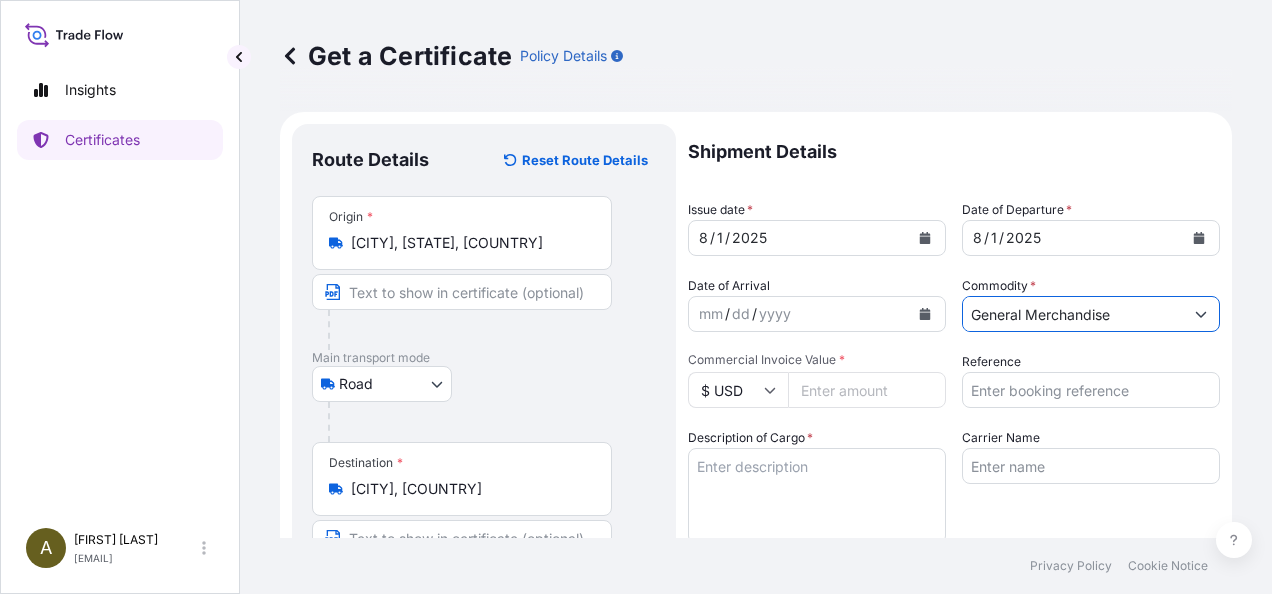 click on "Commercial Invoice Value    *" at bounding box center (867, 390) 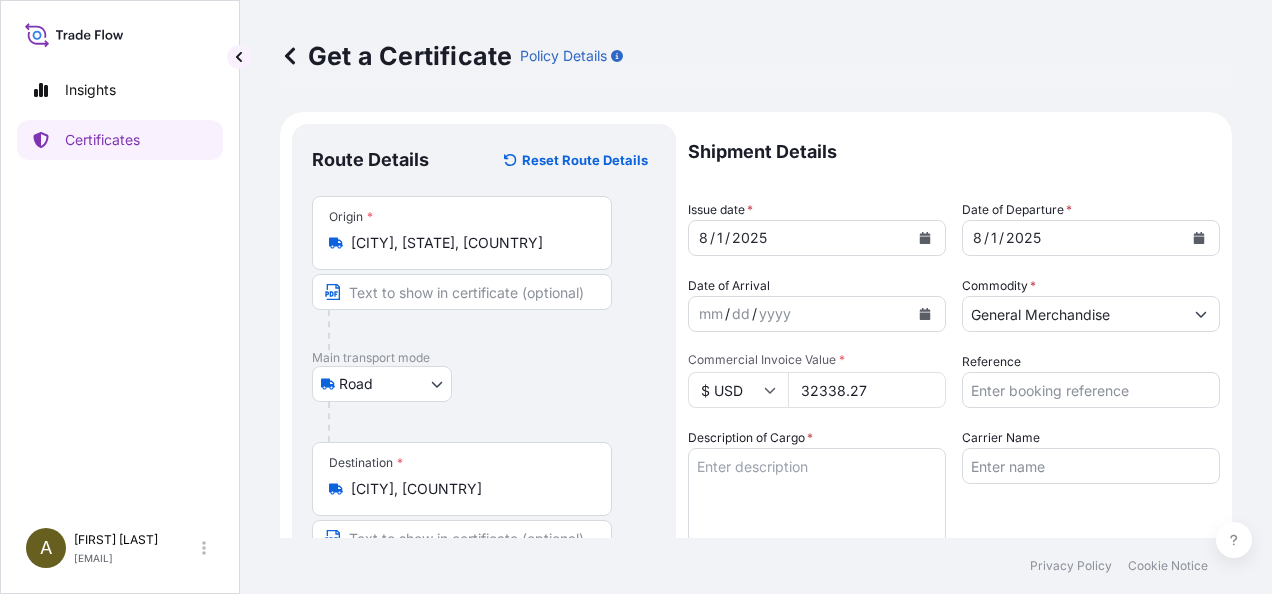 type on "32338.27" 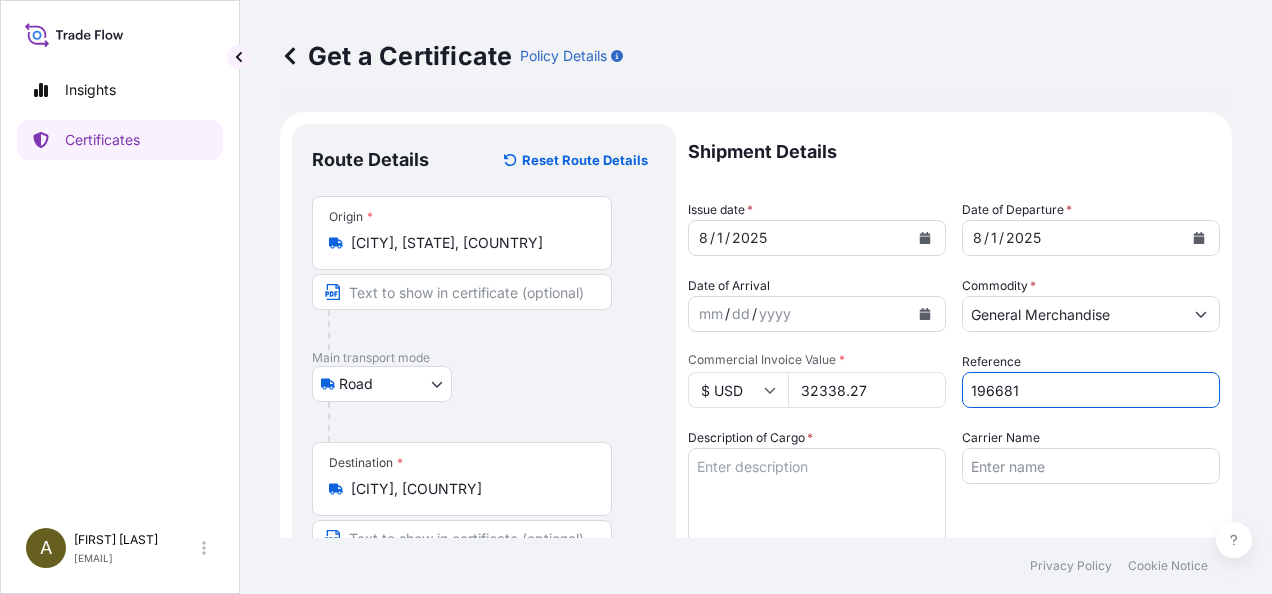 type on "196681" 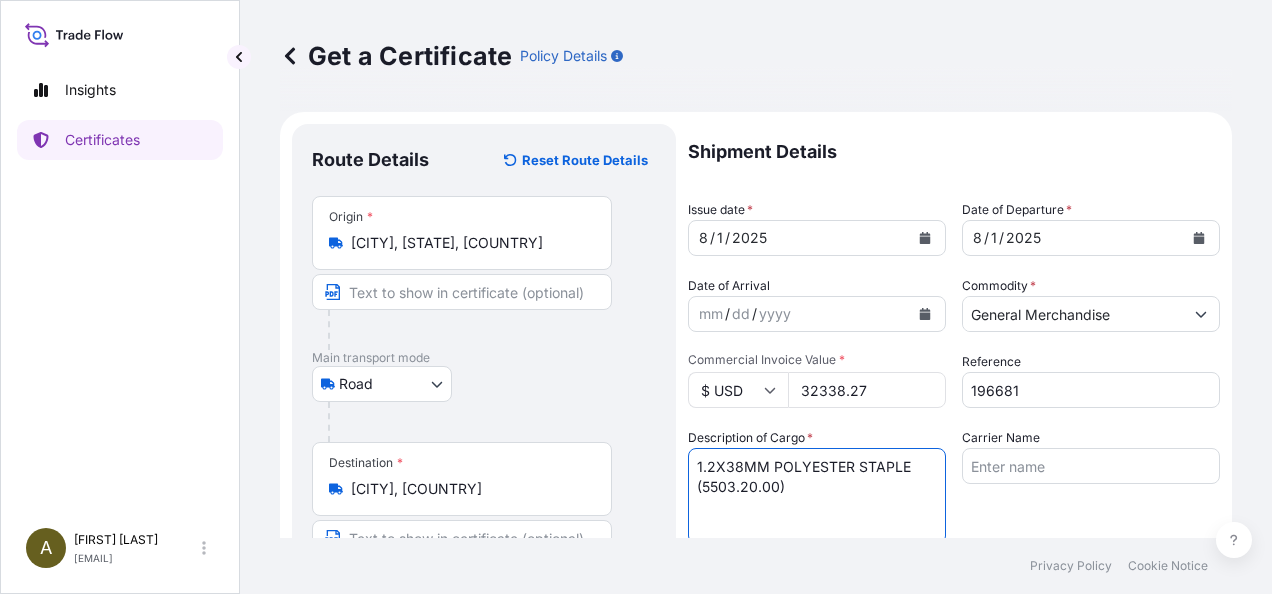 type on "1.2X38MM POLYESTER STAPLE (5503.20.00)" 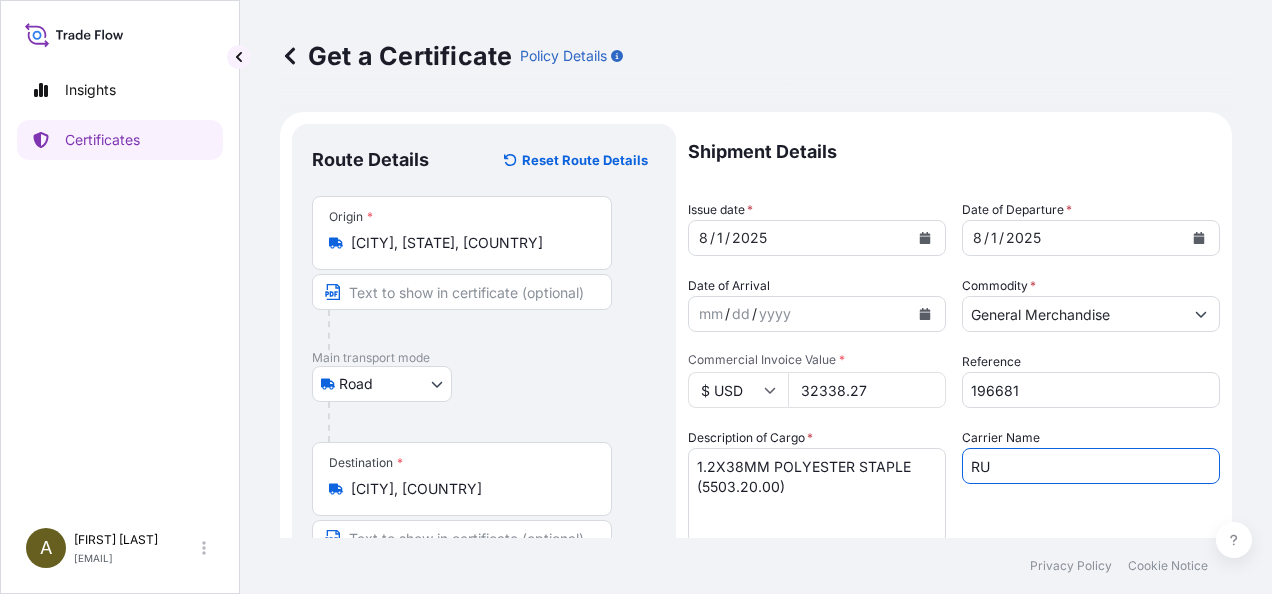 type on "Rush Service" 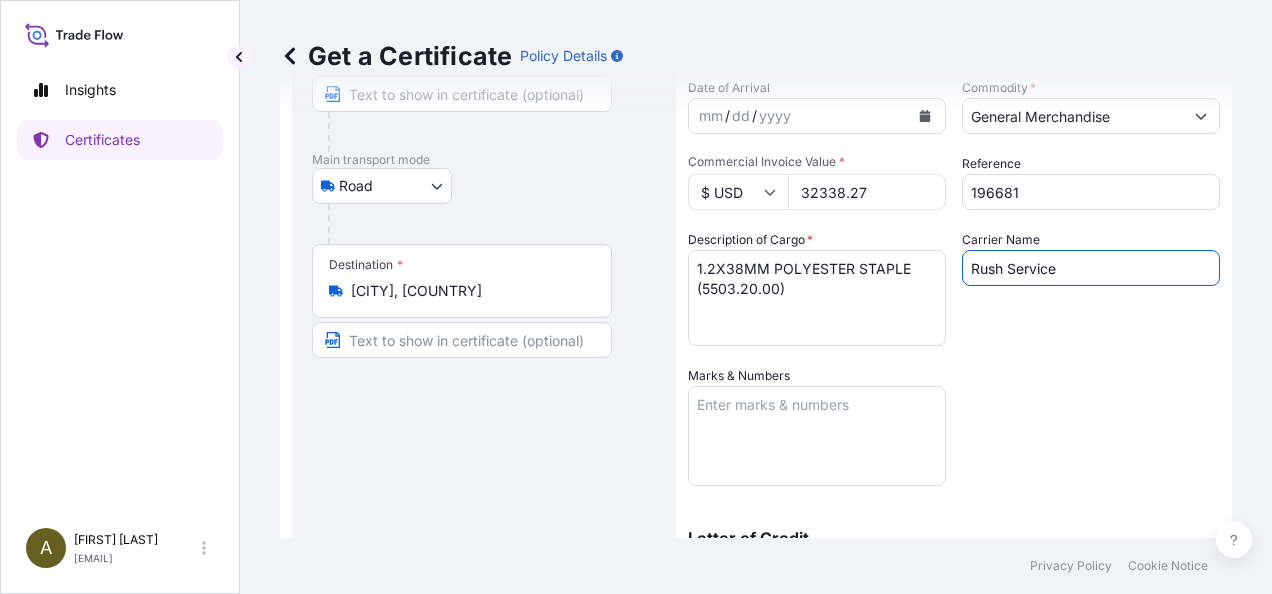 scroll, scrollTop: 225, scrollLeft: 0, axis: vertical 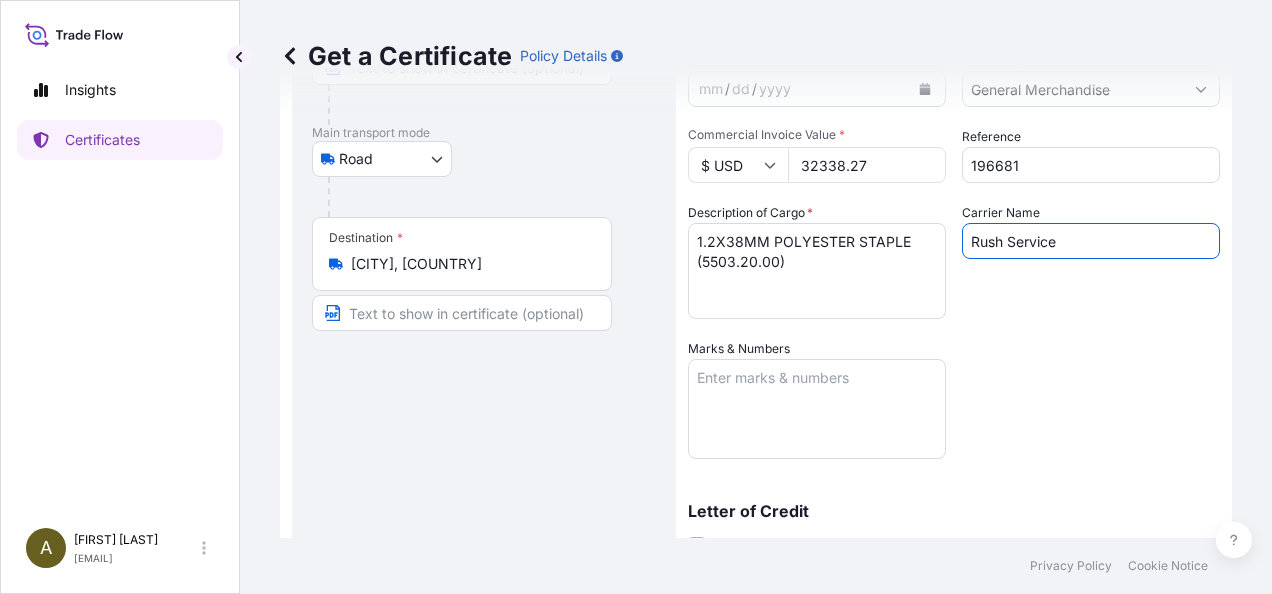 click on "Marks & Numbers" at bounding box center (817, 409) 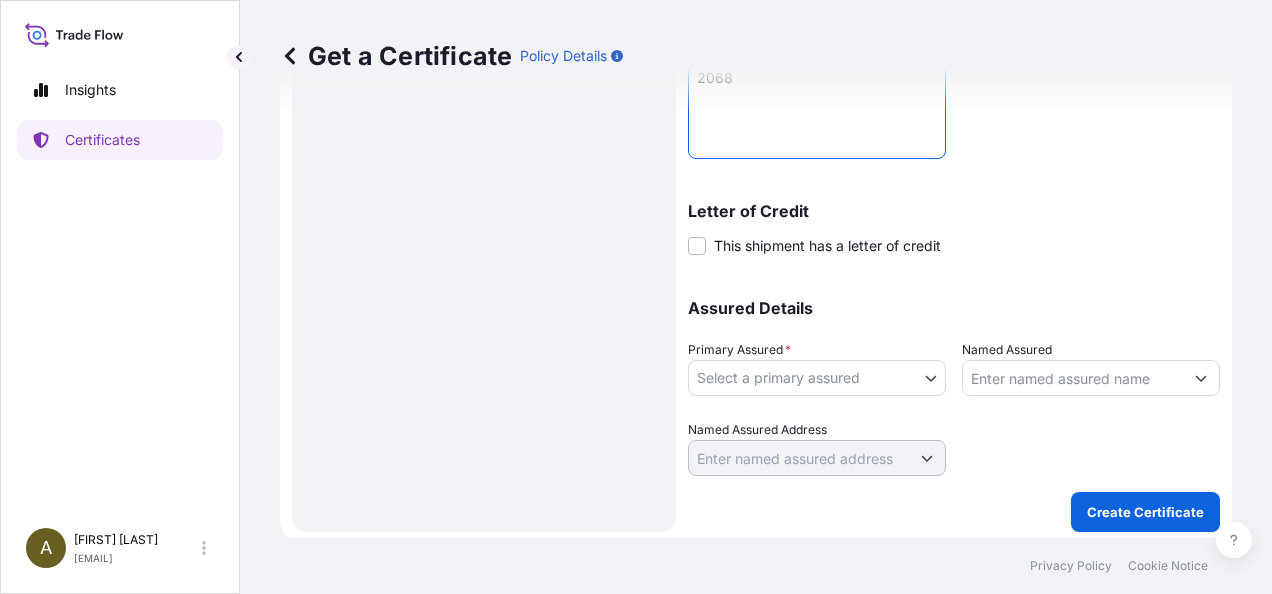 scroll, scrollTop: 530, scrollLeft: 0, axis: vertical 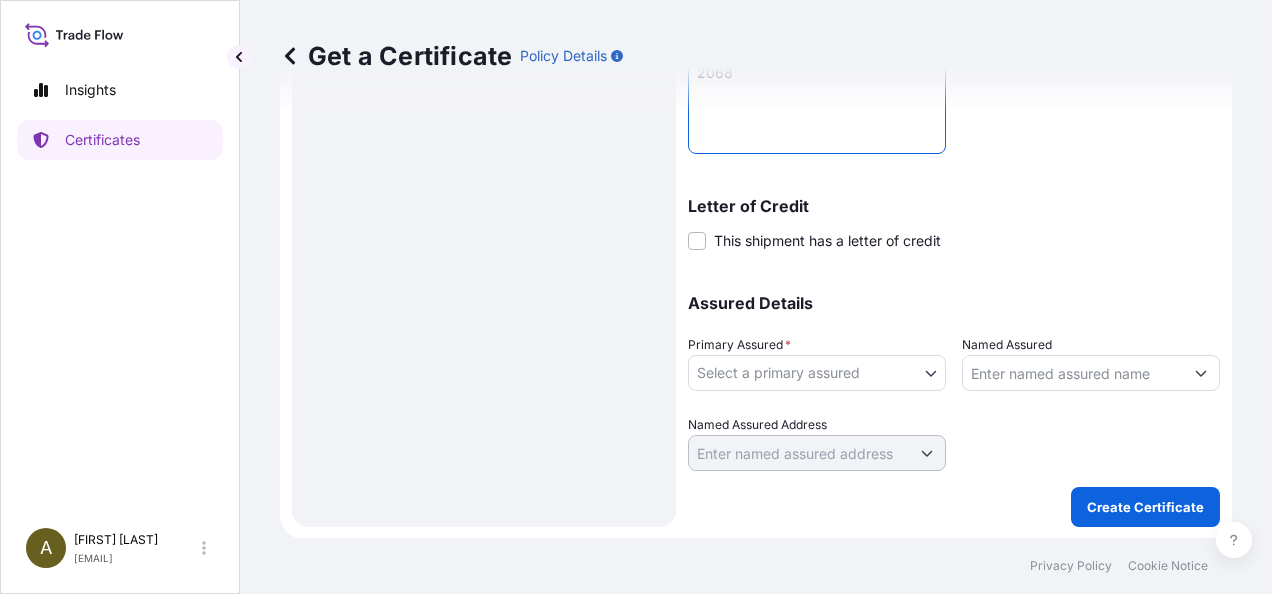 type on "2068" 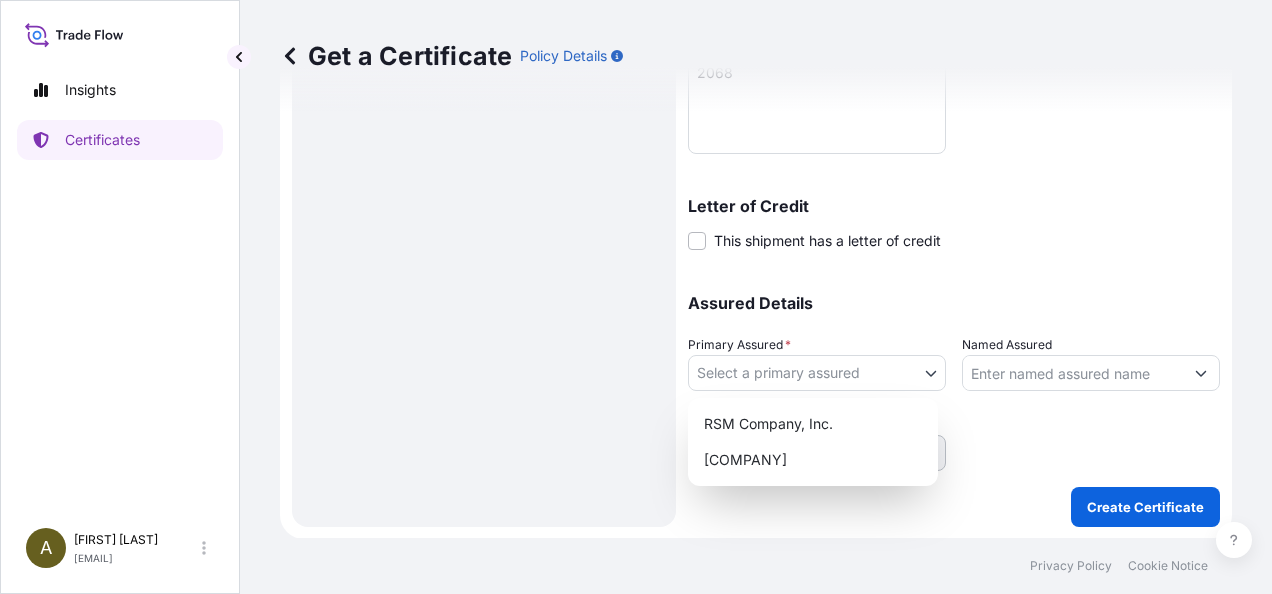 click on "Insights Certificates A [FIRST] [LAST] [EMAIL] Get a Certificate Policy Details Route Details Reset Route Details Place of loading Road / Inland Road / Inland Origin * [CITY], [STATE], [COUNTRY] Main transport mode Road Air Road Ocean Vessel Destination * [CITY], [COUNTRY] Road / Inland Road / Inland Place of Discharge Shipment Details Issue date * [DATE] Date of Departure * [DATE] Date of Arrival mm / dd / yyyy Commodity * General Merchandise Packing Category Commercial Invoice Value    * $ USD [PRICE] Reference [NUMBER] Description of Cargo * [COMMODITY] Carrier Name Rush Service Marks & Numbers [NUMBER] Letter of Credit This shipment has a letter of credit Letter of credit * Letter of credit may not exceed 12000 characters Assured Details Primary Assured * Select a primary assured [COMPANY] [COMPANY] Named Assured Named Assured Address Create Certificate Privacy Policy Cookie Notice
0 Selected Date: [DATE] [COMPANY]" at bounding box center (636, 297) 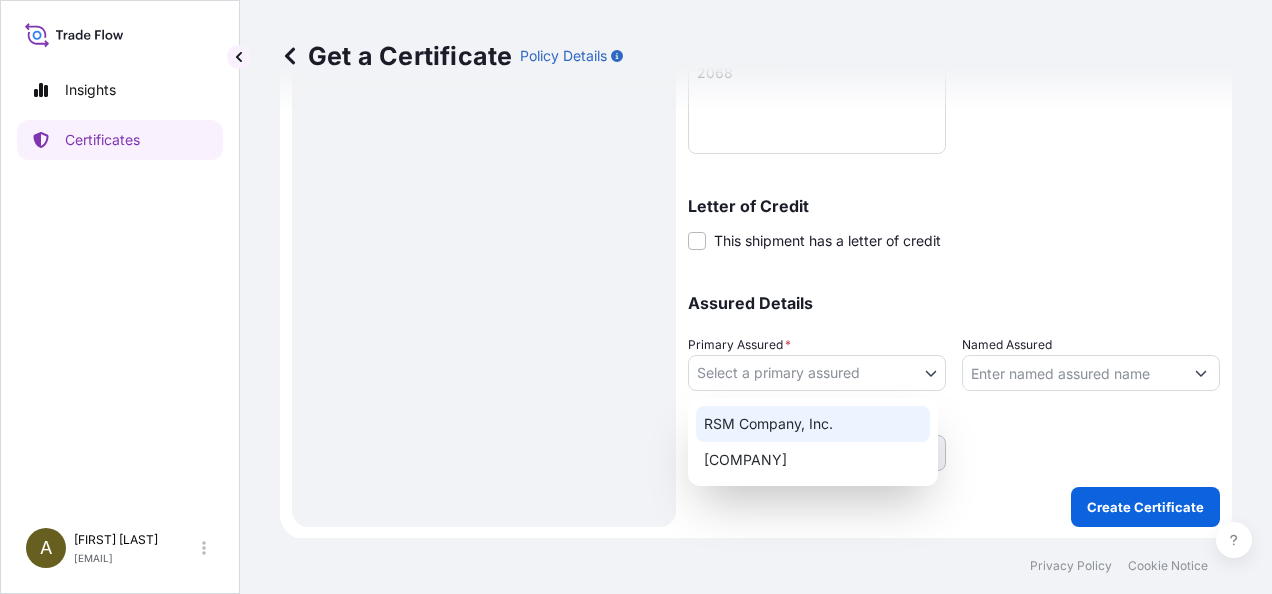 click on "RSM Company, Inc." at bounding box center (813, 424) 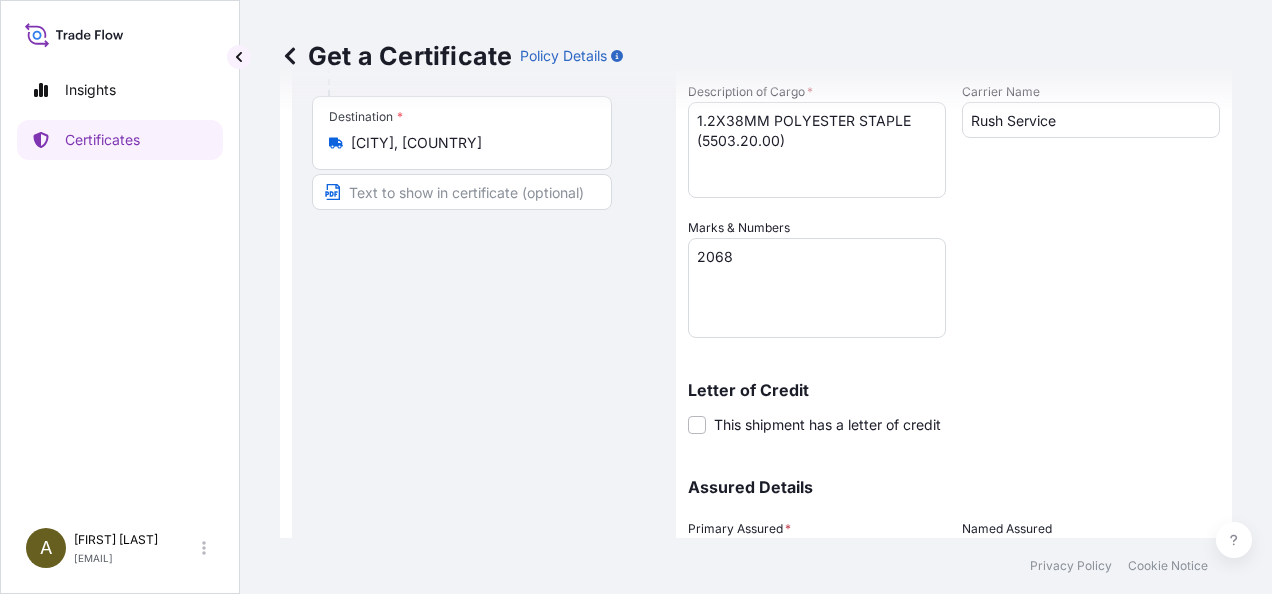 scroll, scrollTop: 530, scrollLeft: 0, axis: vertical 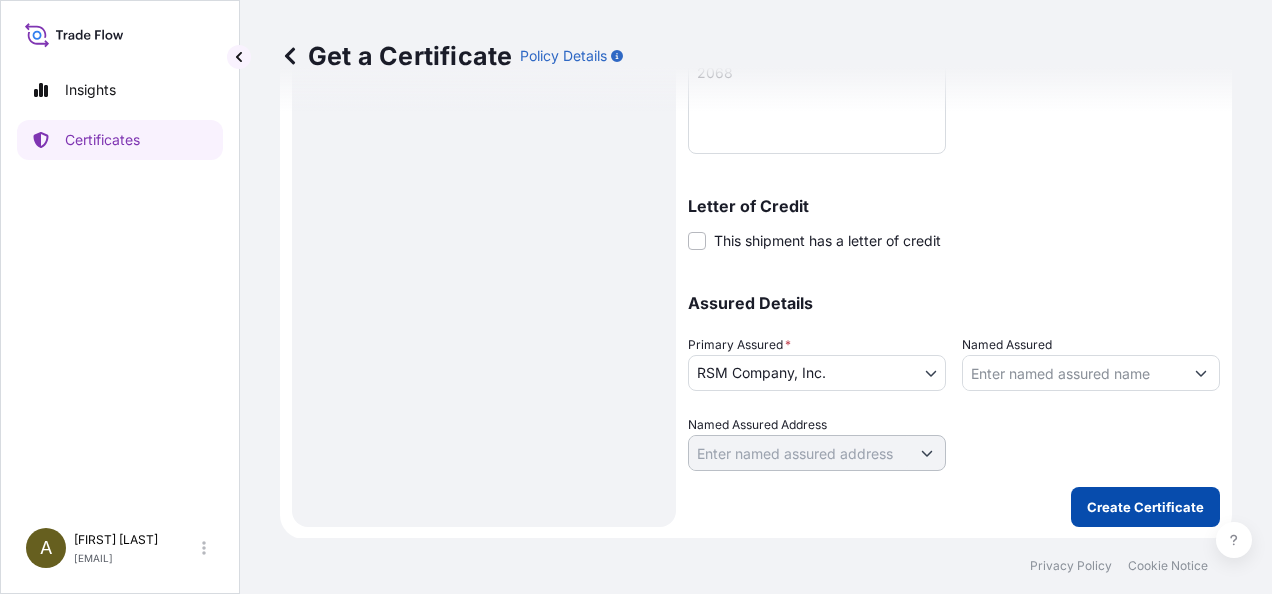 click on "Create Certificate" at bounding box center [1145, 507] 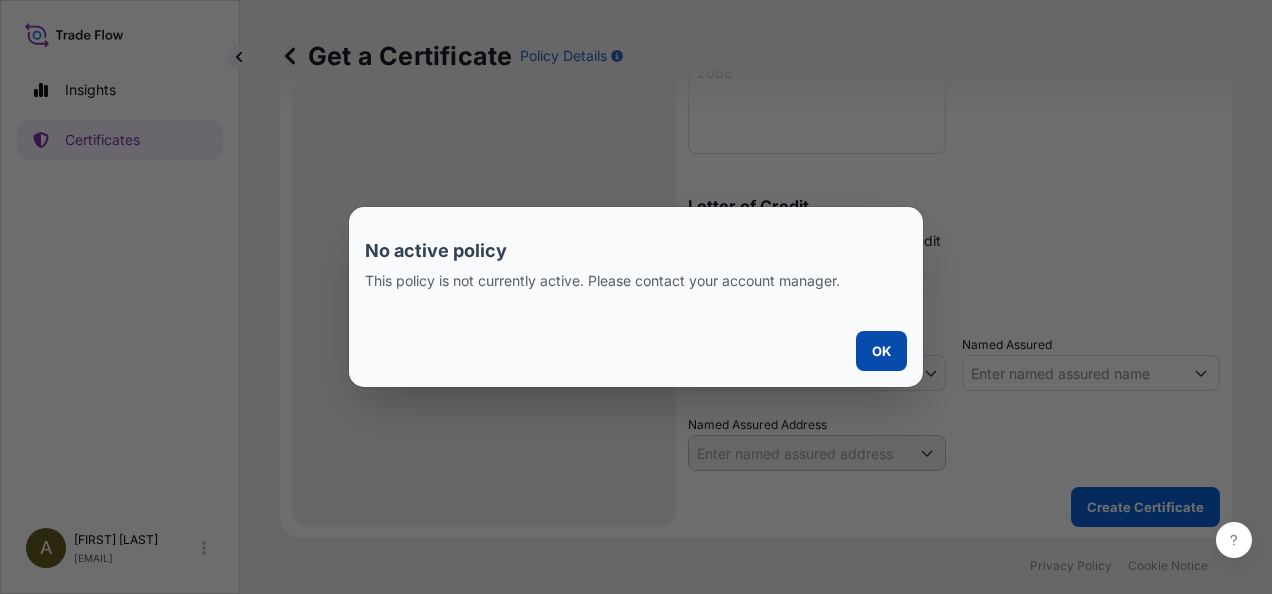 click on "OK" at bounding box center (881, 351) 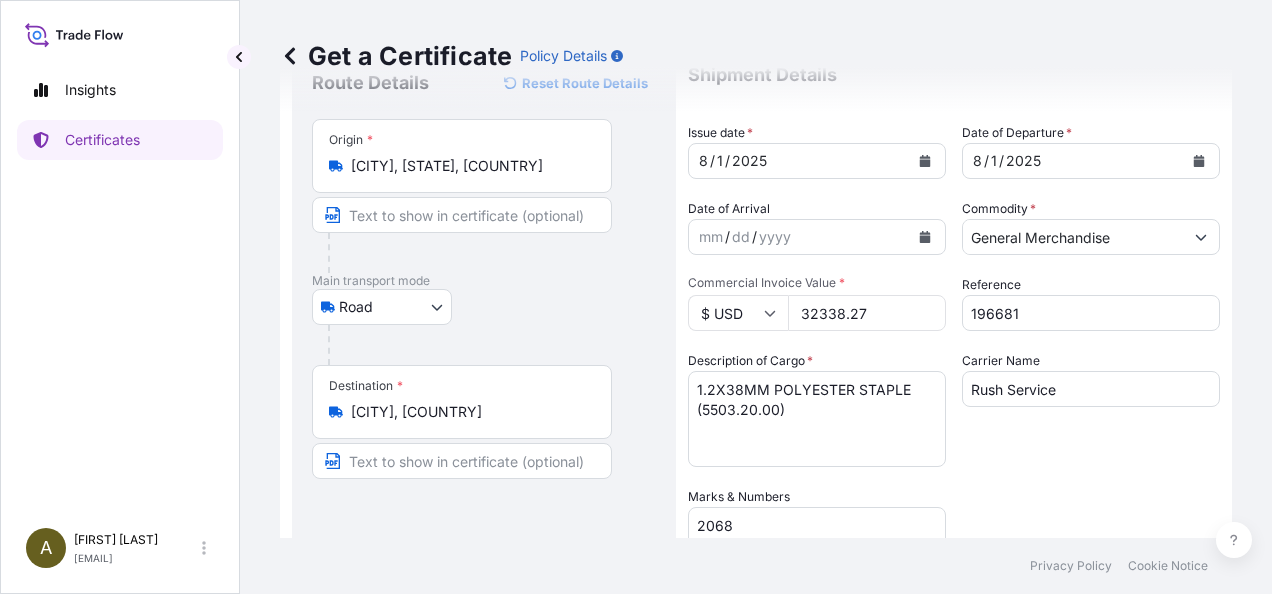 scroll, scrollTop: 0, scrollLeft: 0, axis: both 